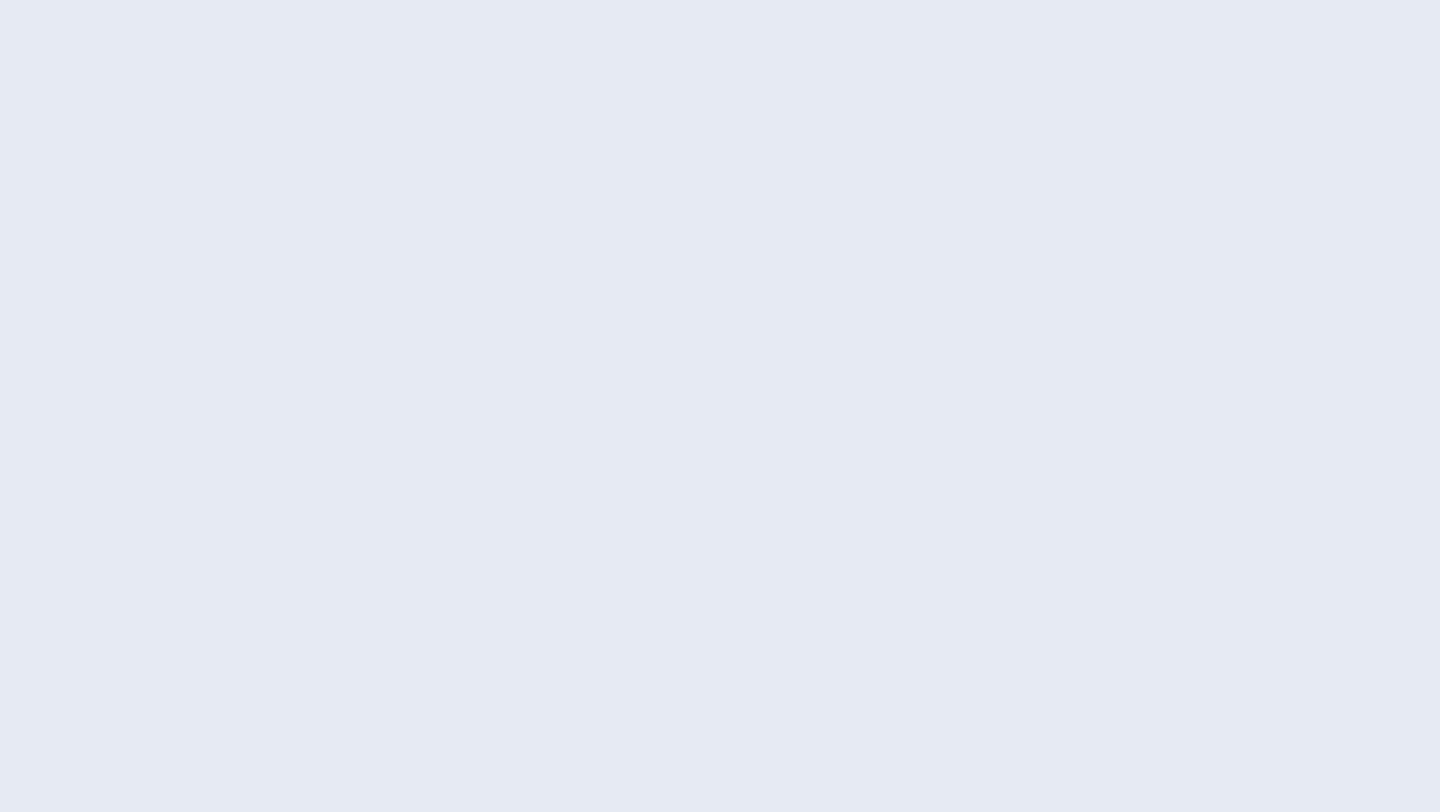 scroll, scrollTop: 0, scrollLeft: 0, axis: both 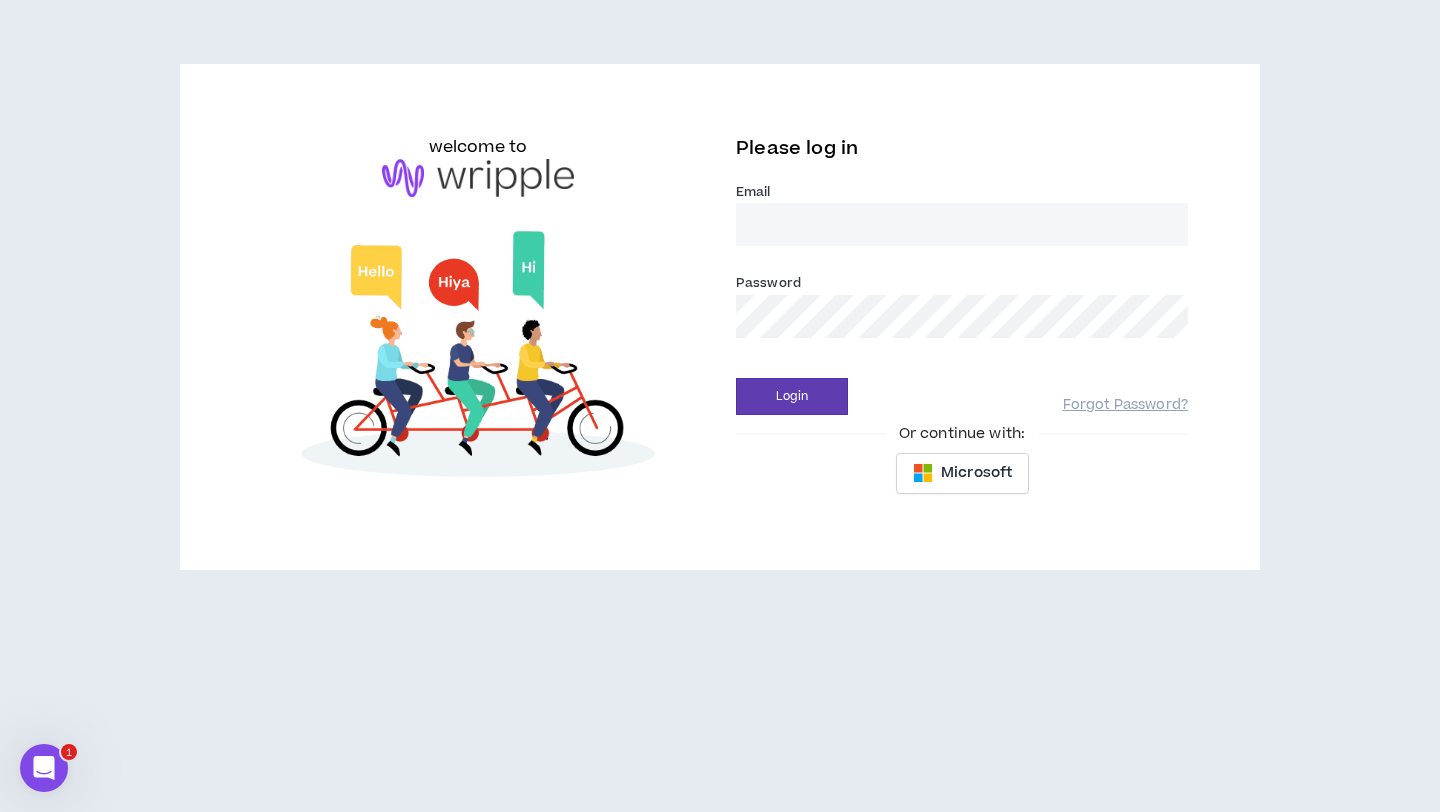 click on "Email  *" at bounding box center (962, 224) 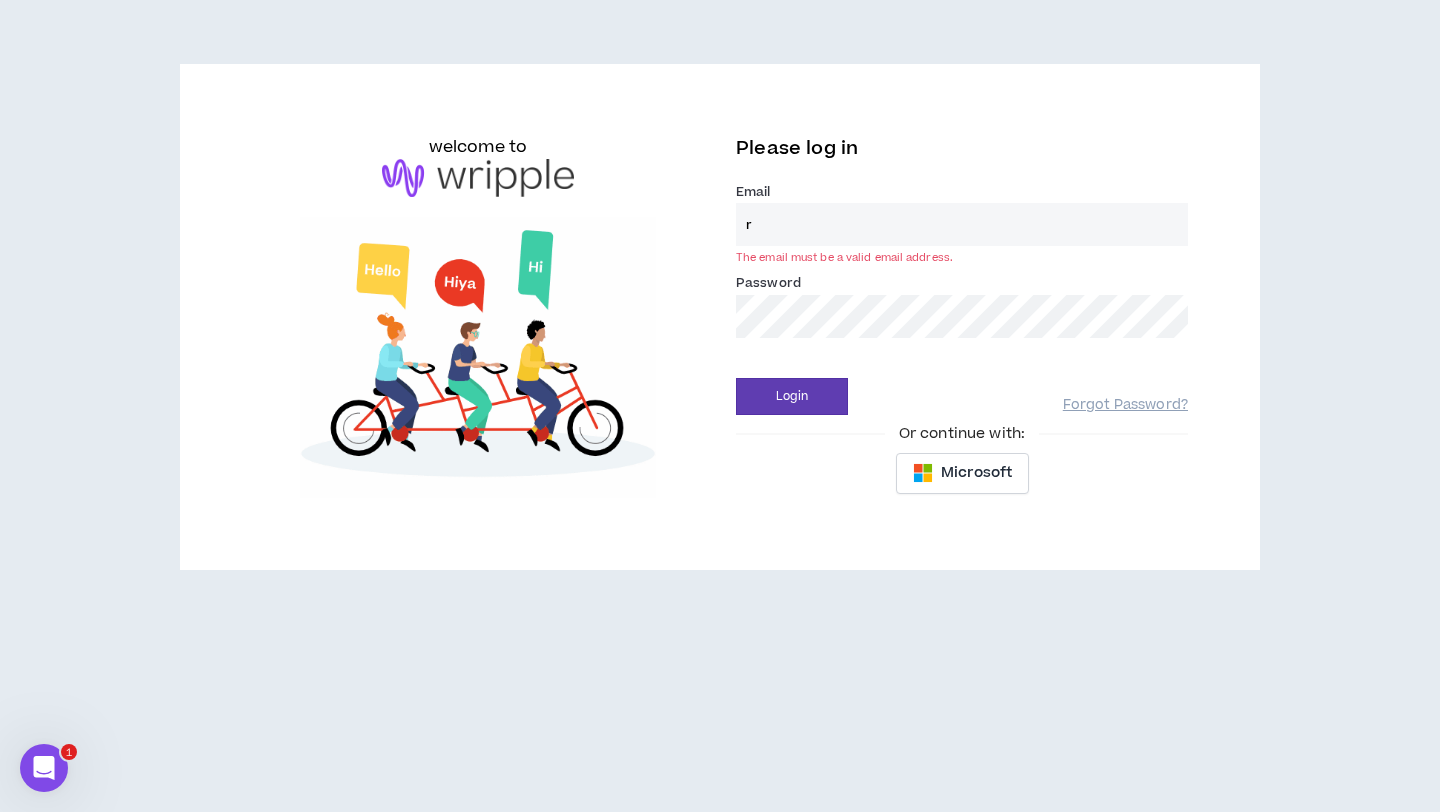 type on "[EMAIL]" 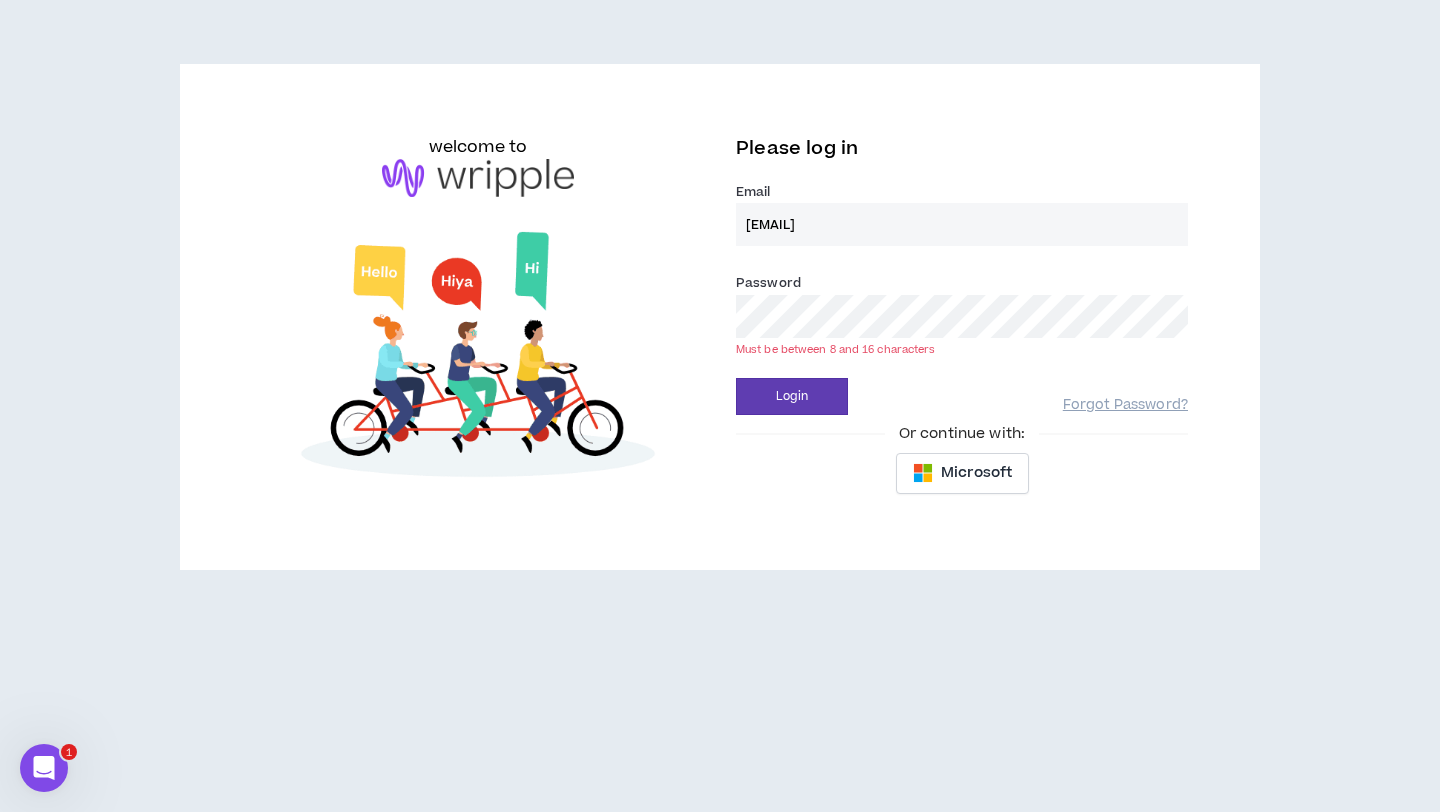 click on "Login" at bounding box center (792, 396) 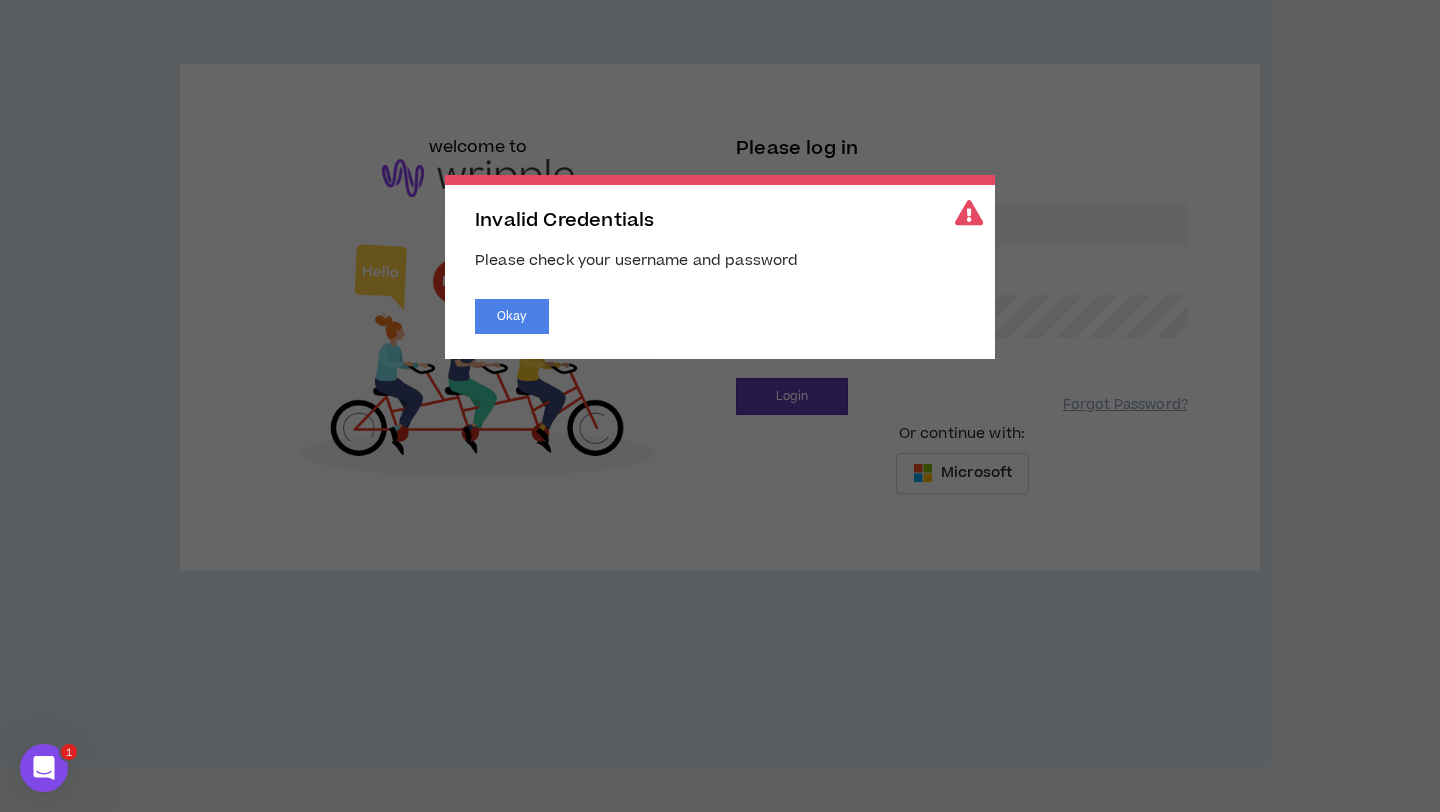 click on "Invalid Credentials Please check your username and password Okay" at bounding box center [720, 267] 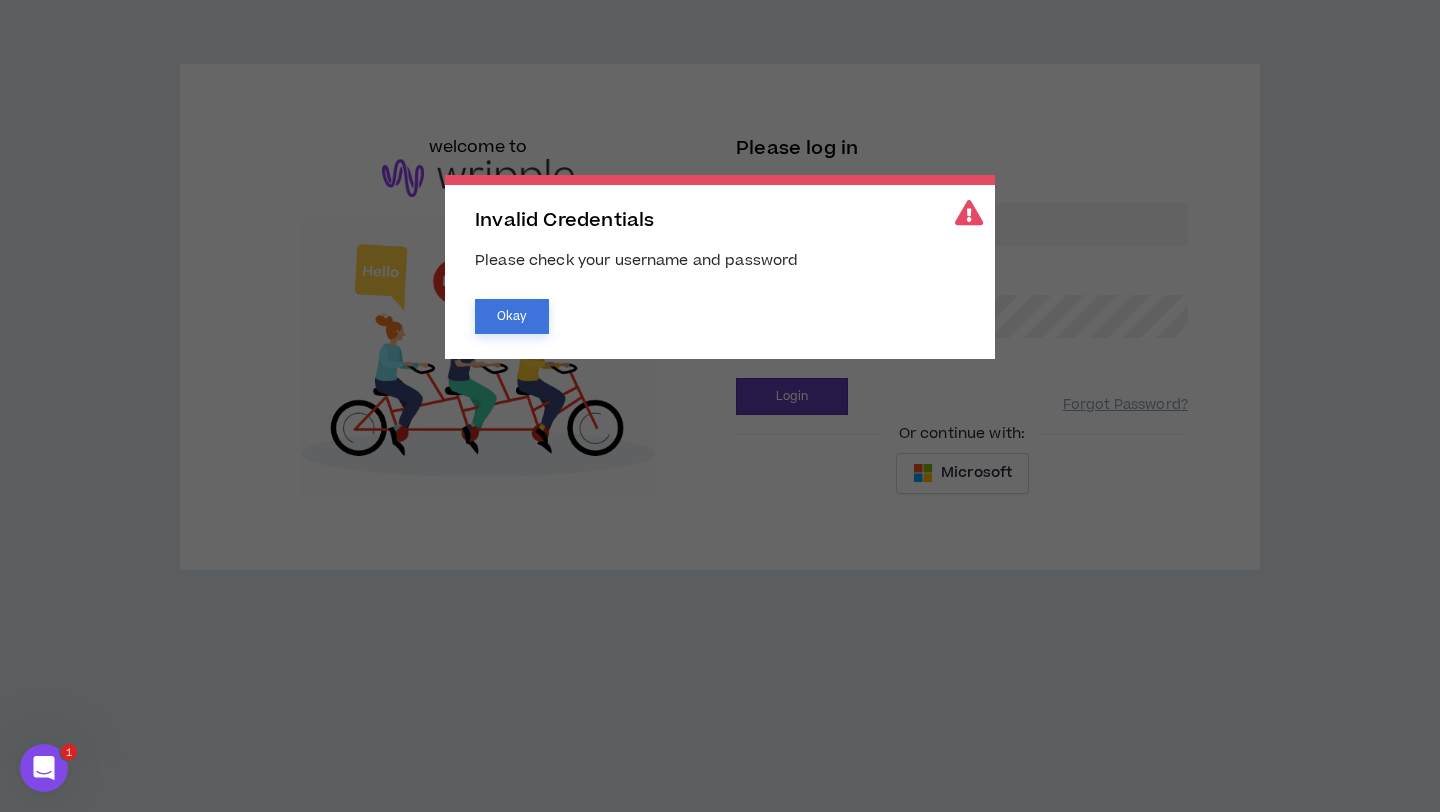 click on "Okay" at bounding box center (512, 316) 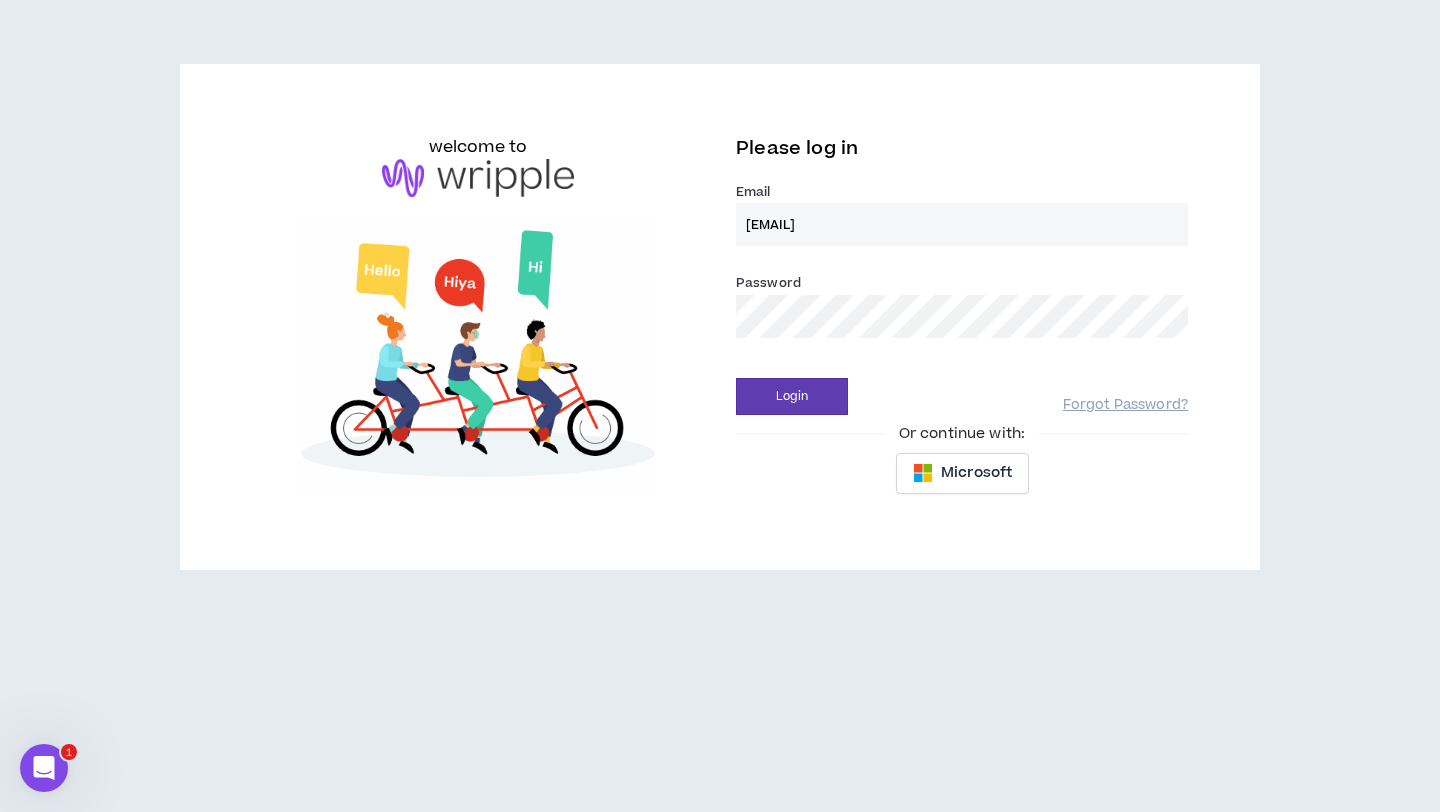 click on "welcome to Please log in Email * [EMAIL] Password * Login Forgot Password? Or continue with: Microsoft" at bounding box center (720, 317) 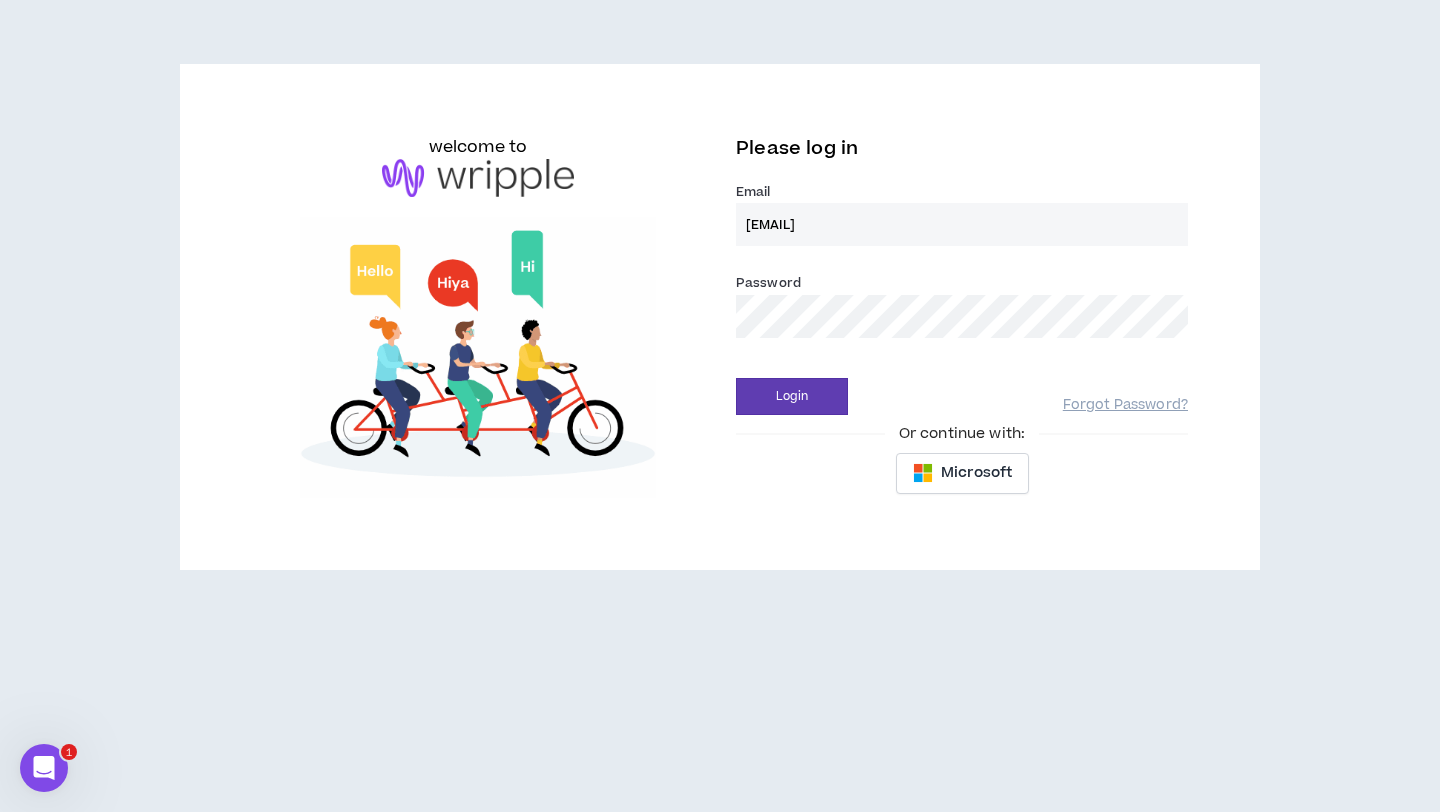 click on "Login" at bounding box center (792, 396) 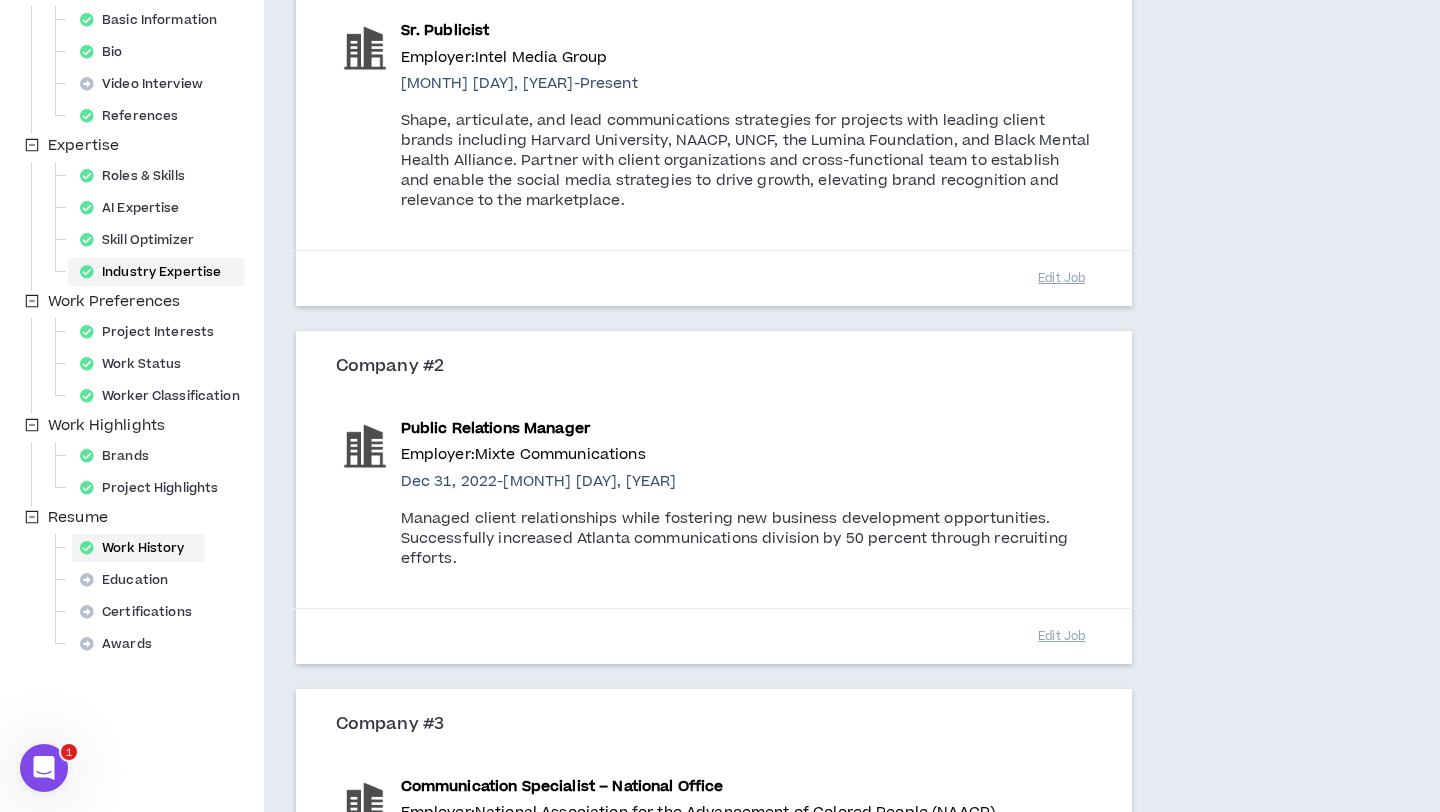 scroll, scrollTop: 0, scrollLeft: 0, axis: both 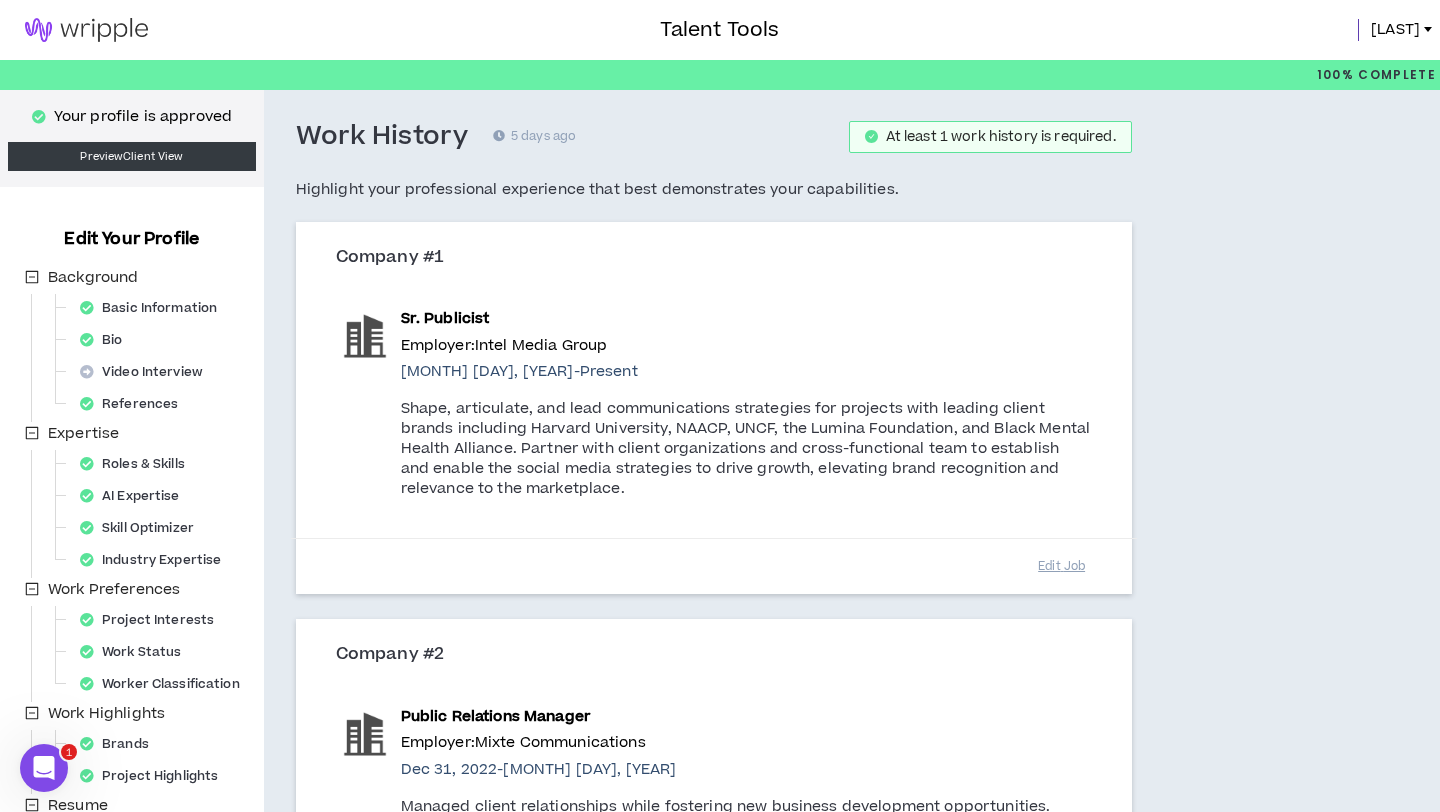 click at bounding box center (86, 30) 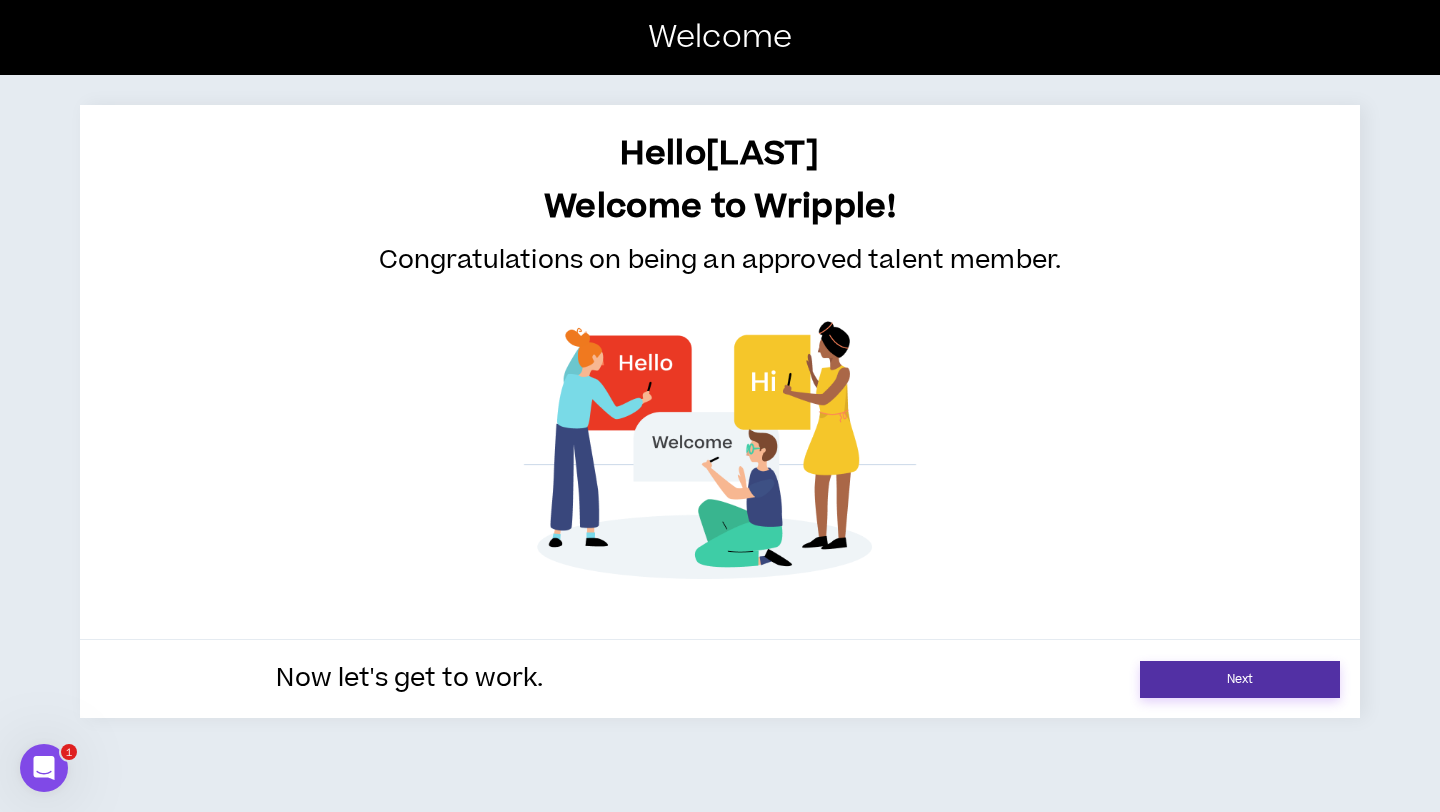 click on "Next" at bounding box center [1240, 679] 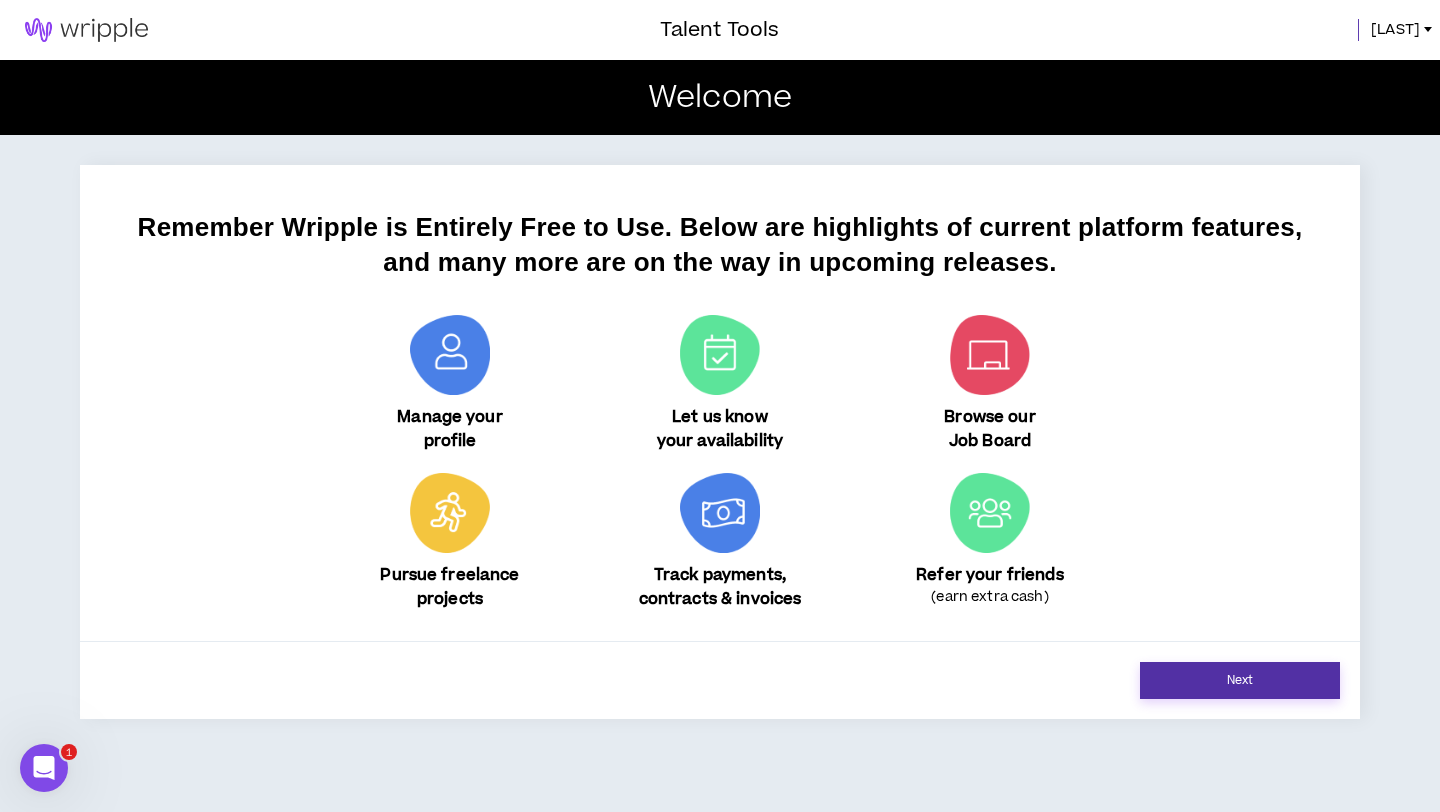 click on "Next" at bounding box center [1240, 680] 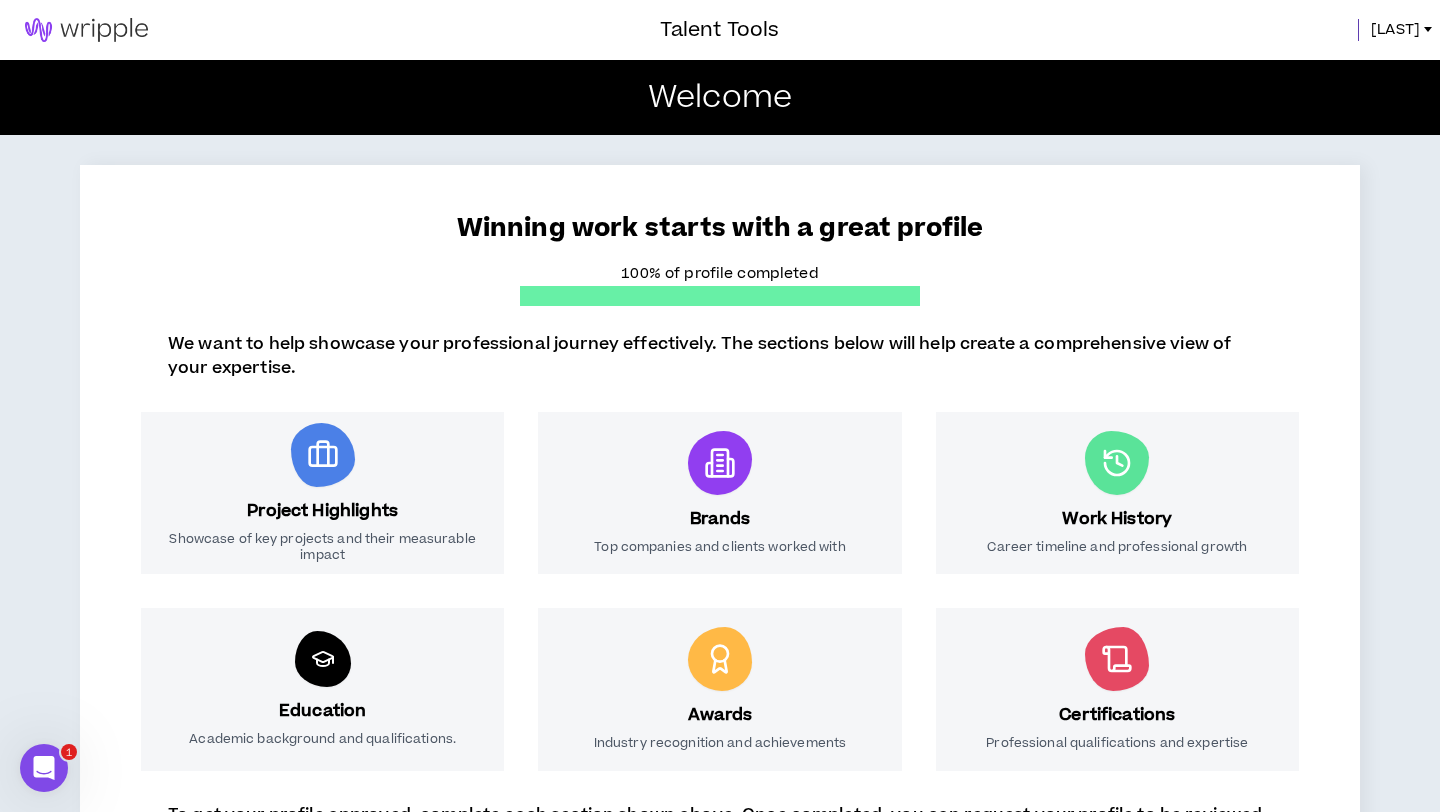 scroll, scrollTop: 260, scrollLeft: 0, axis: vertical 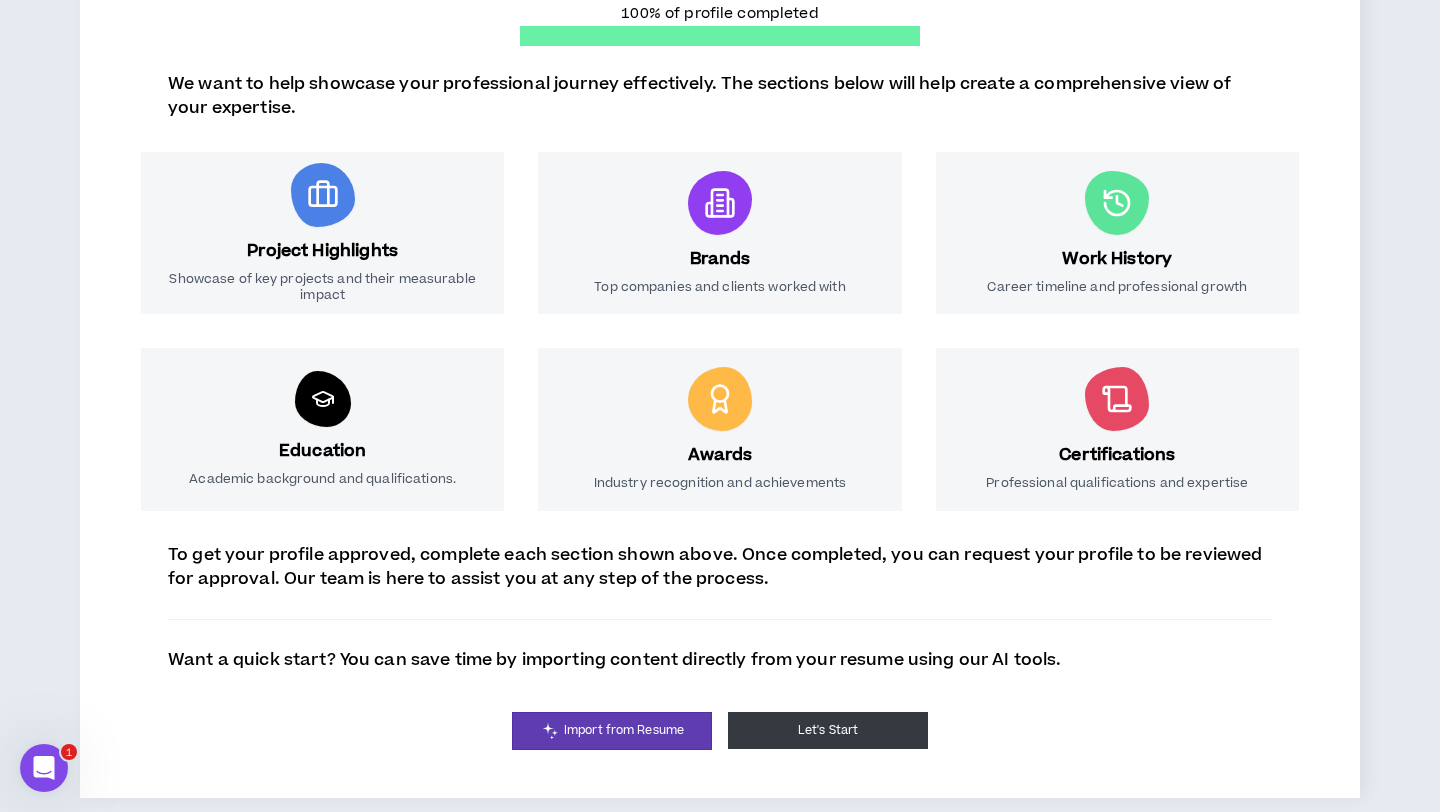 click on "Let's Start" at bounding box center [828, 730] 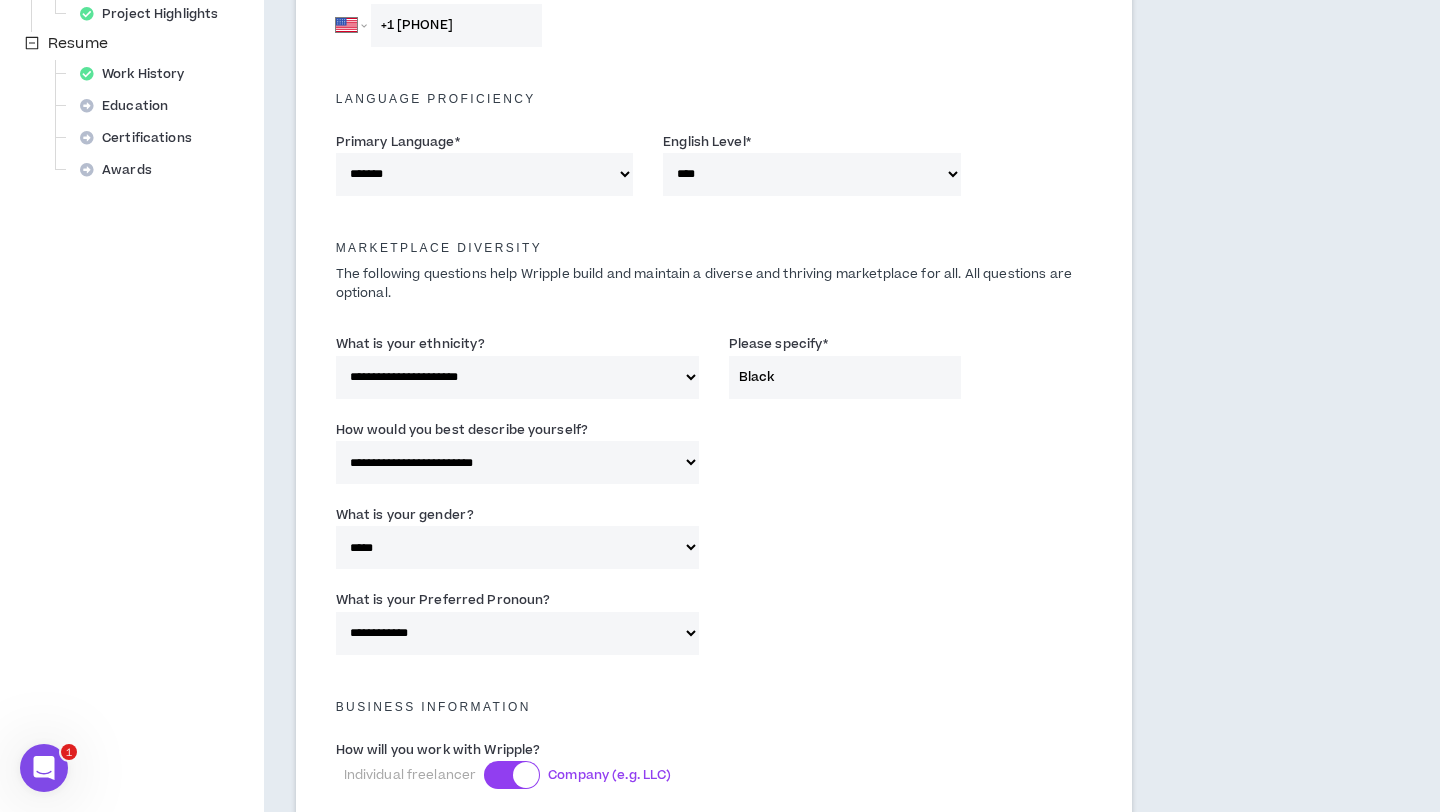 scroll, scrollTop: 1483, scrollLeft: 0, axis: vertical 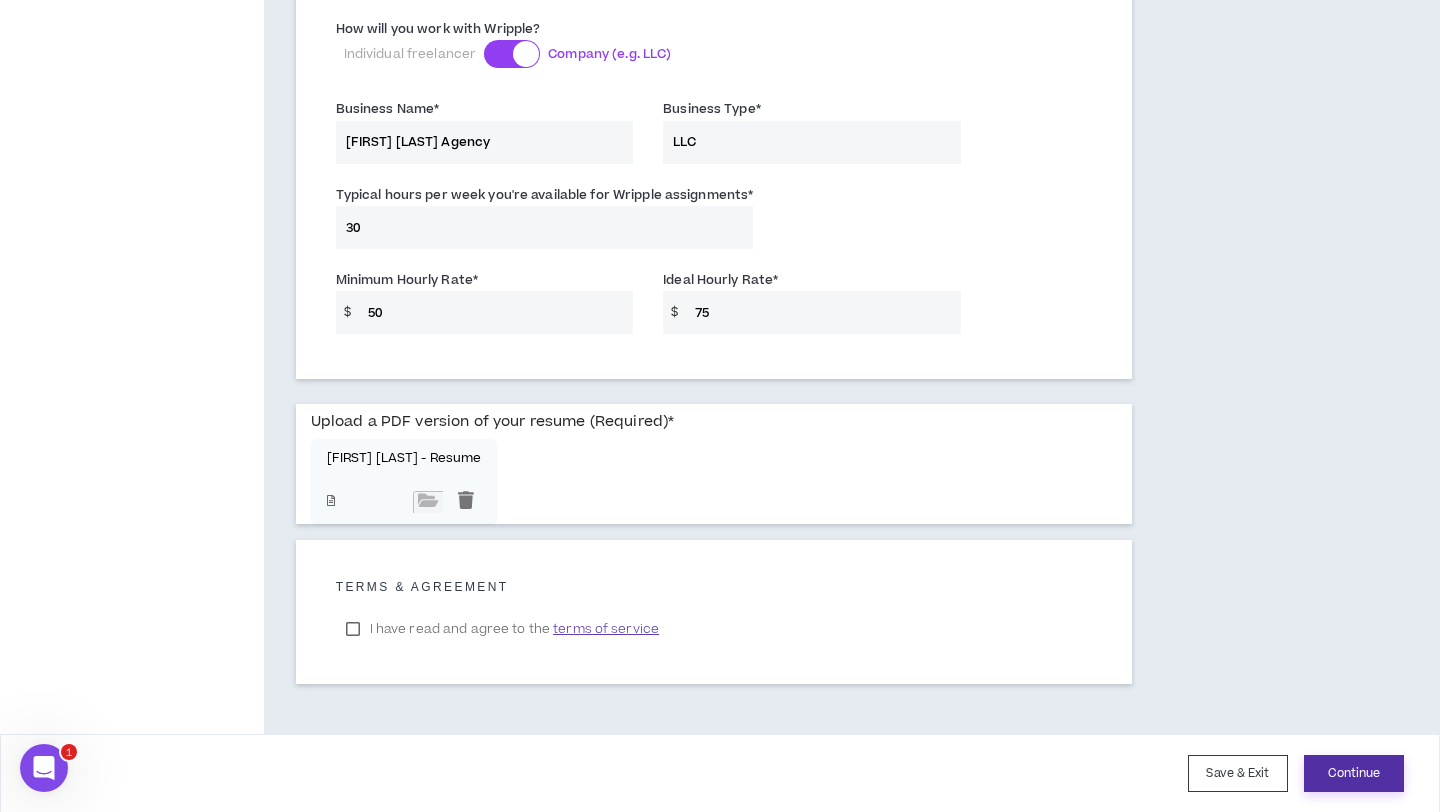 click on "Continue" at bounding box center (1354, 773) 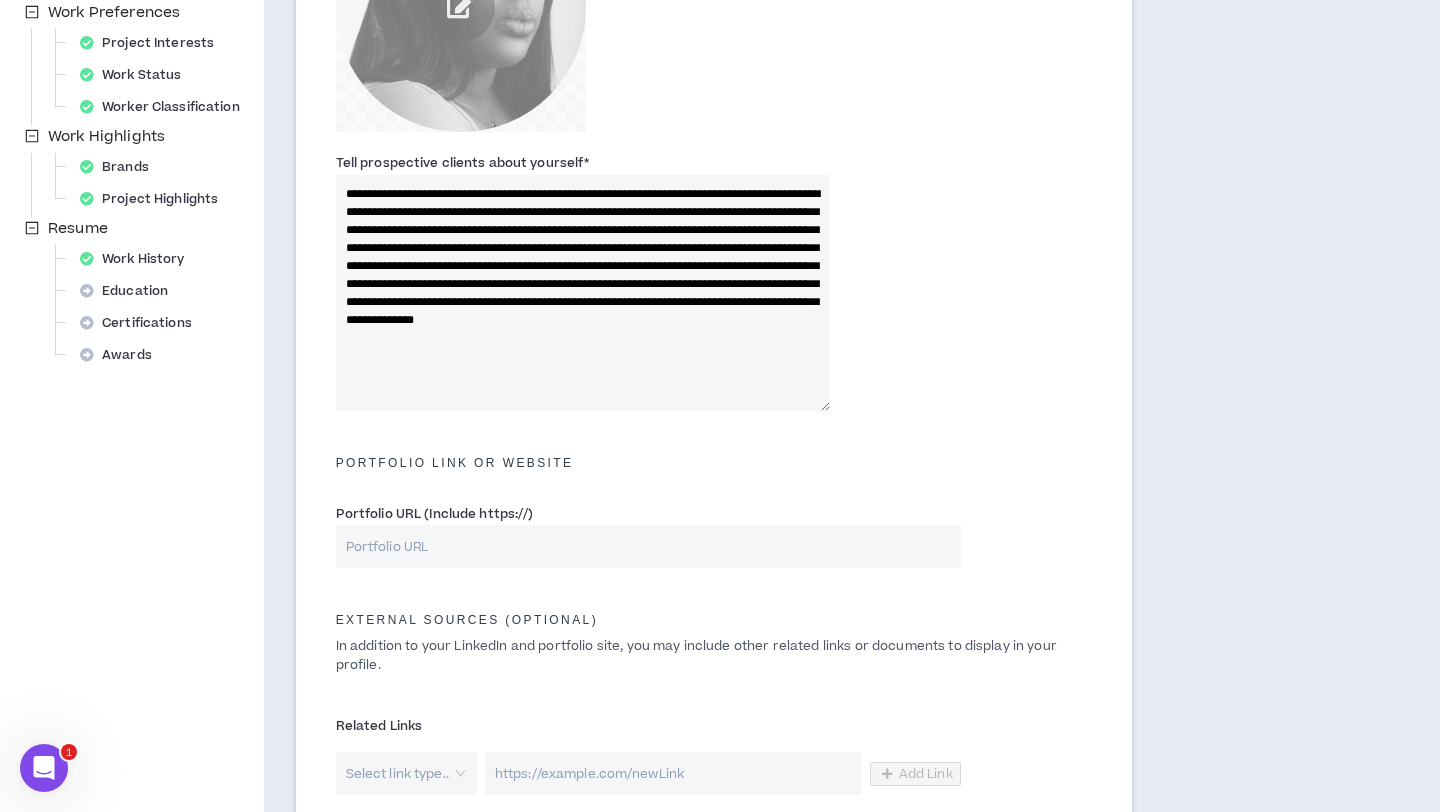 scroll, scrollTop: 917, scrollLeft: 0, axis: vertical 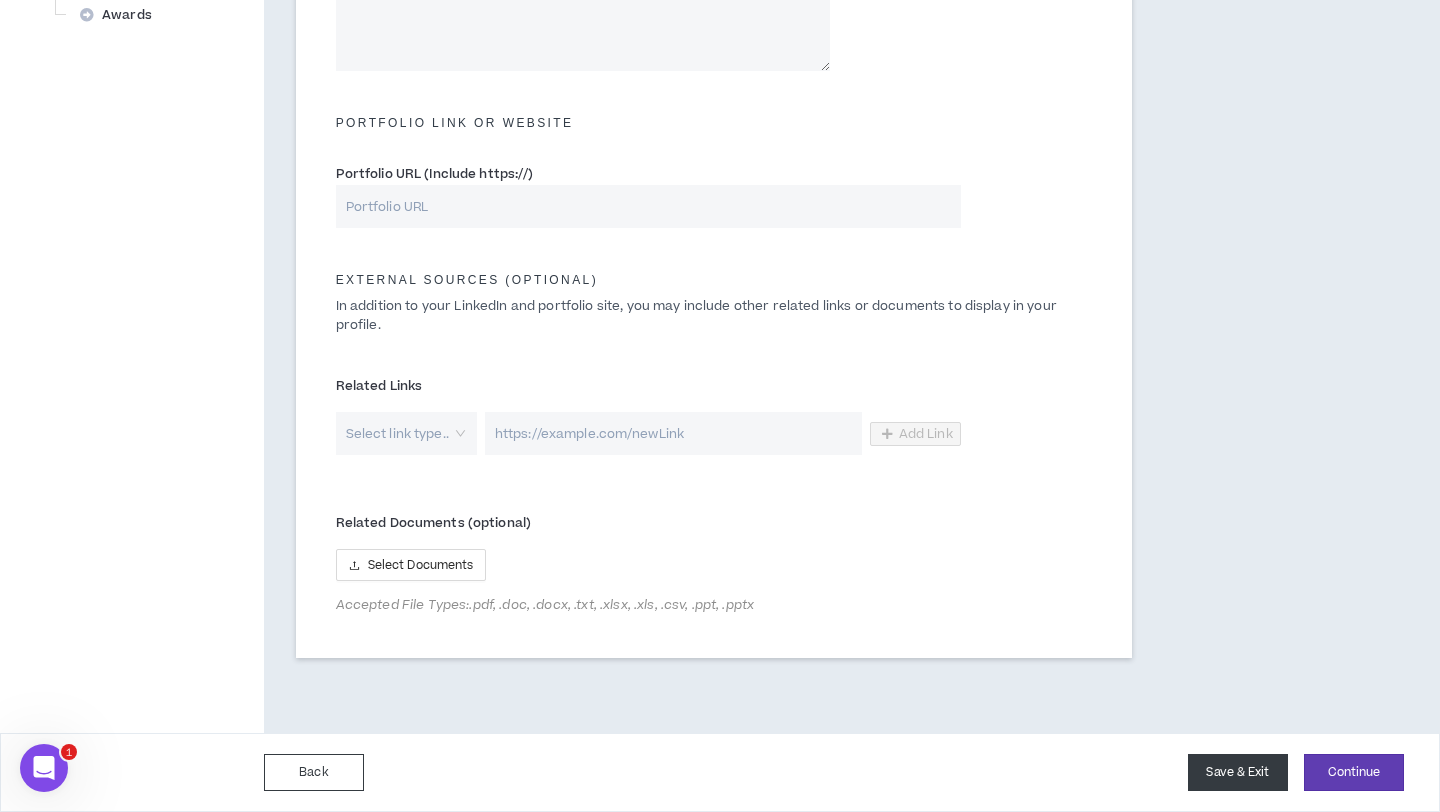 click on "Save & Exit" at bounding box center (1238, 772) 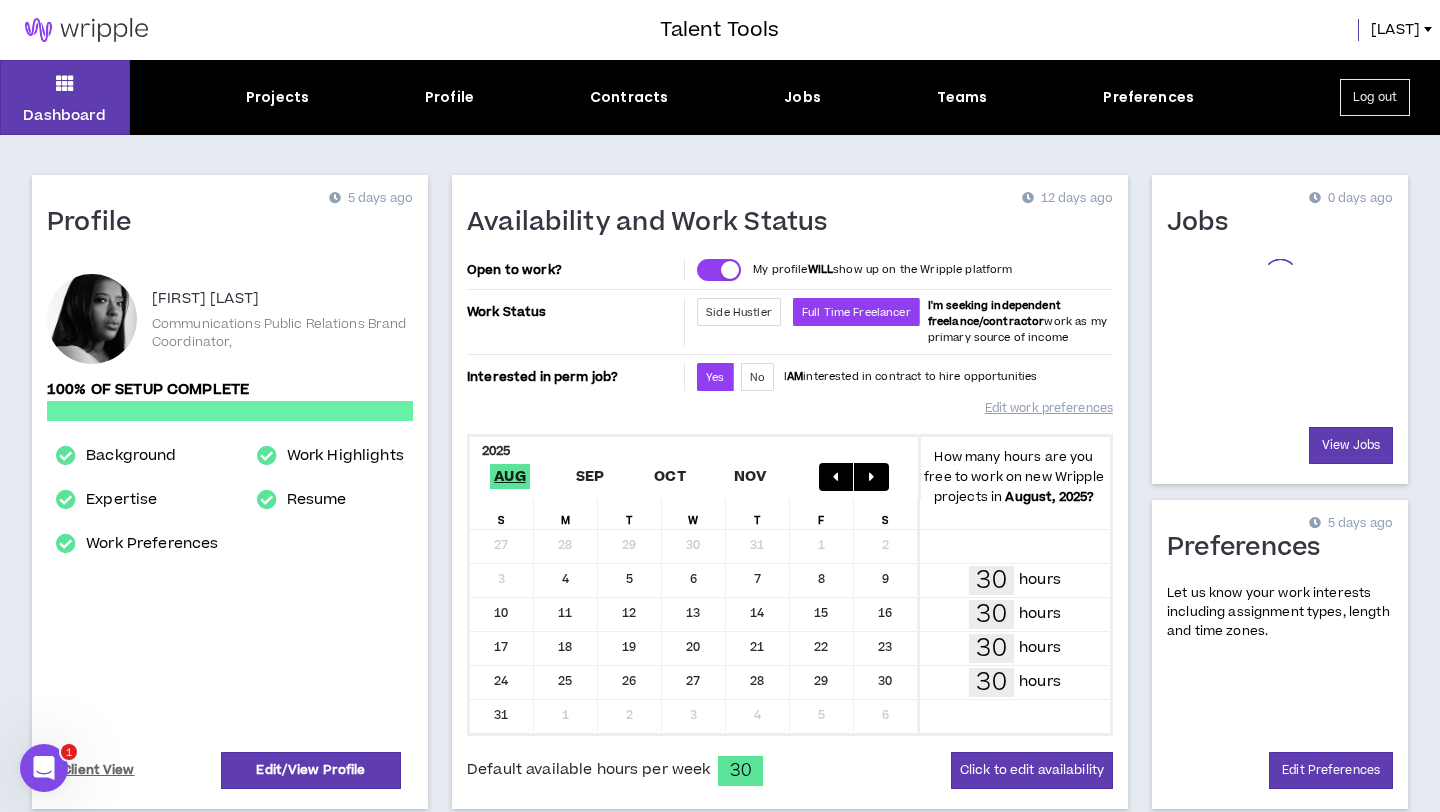scroll, scrollTop: 0, scrollLeft: 0, axis: both 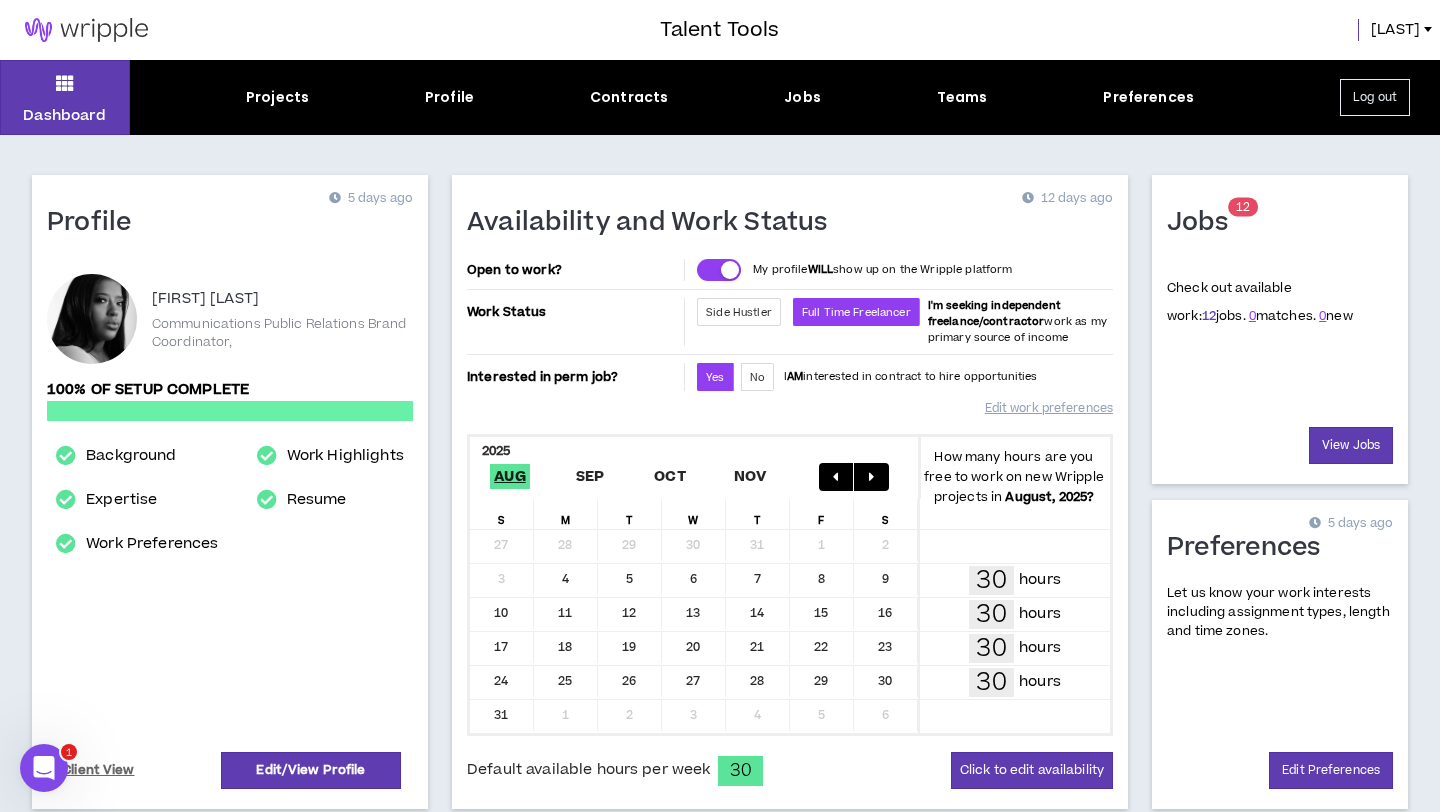 click on "12" at bounding box center (1209, 316) 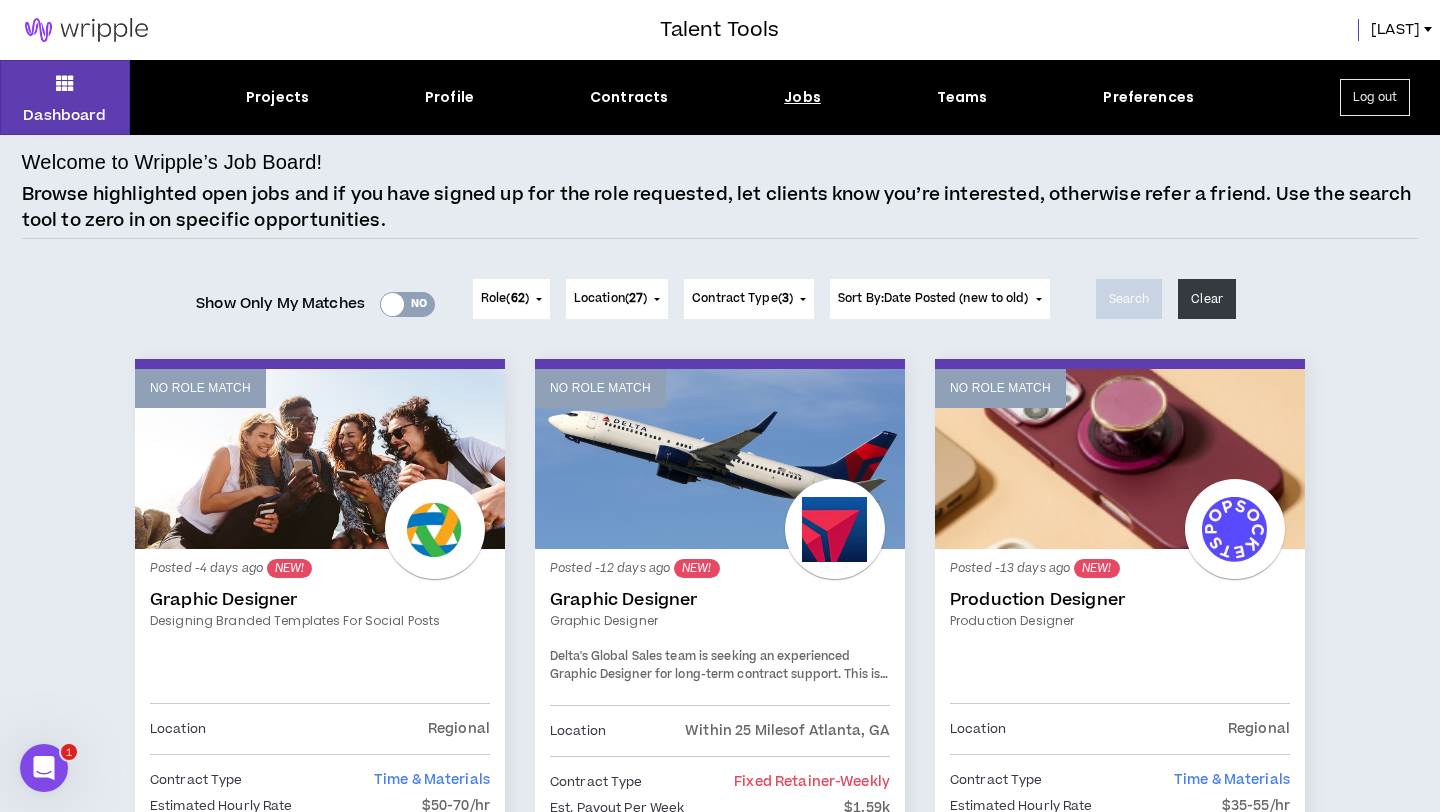 click on "Yes No" at bounding box center [407, 304] 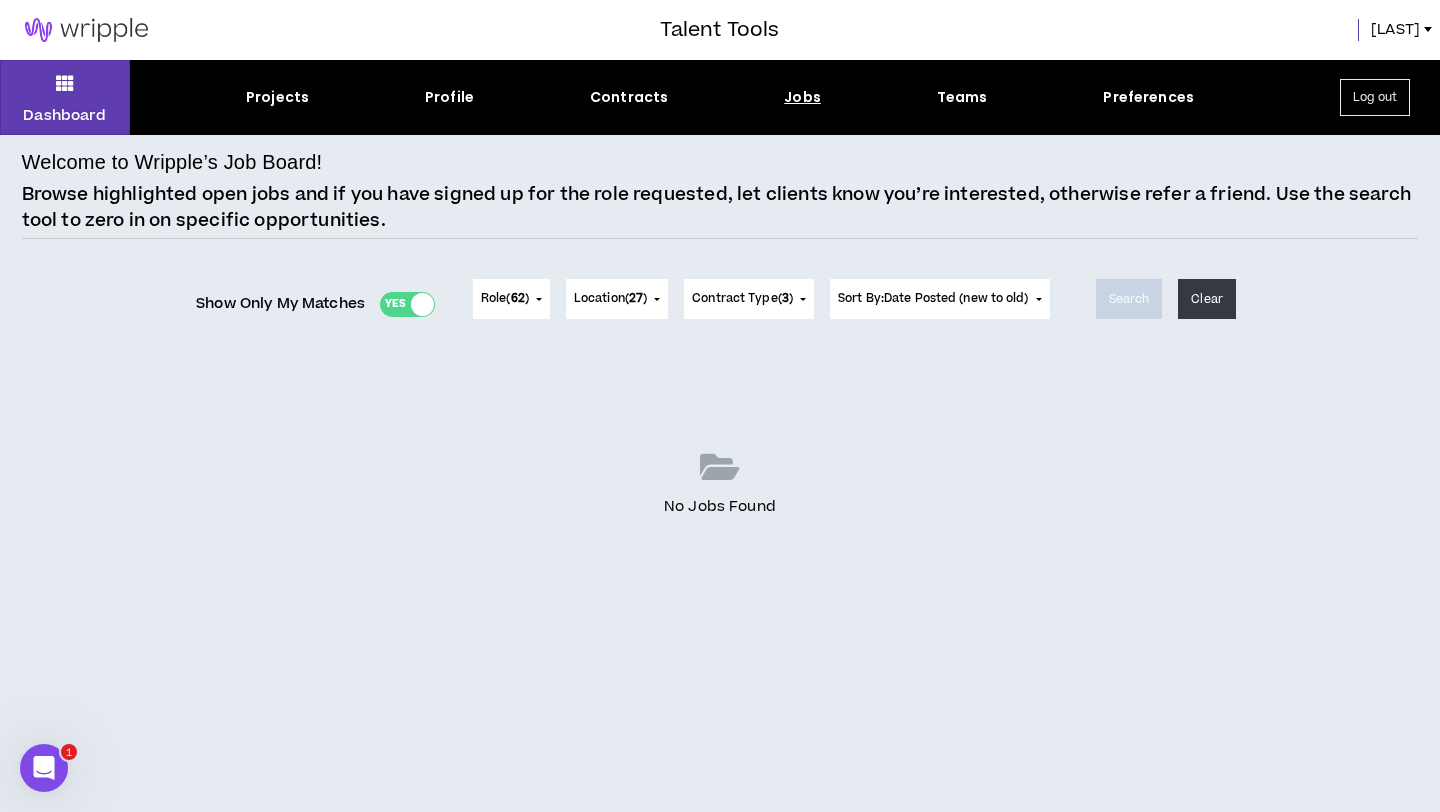 click on "Role  ( 62 )" at bounding box center (505, 299) 